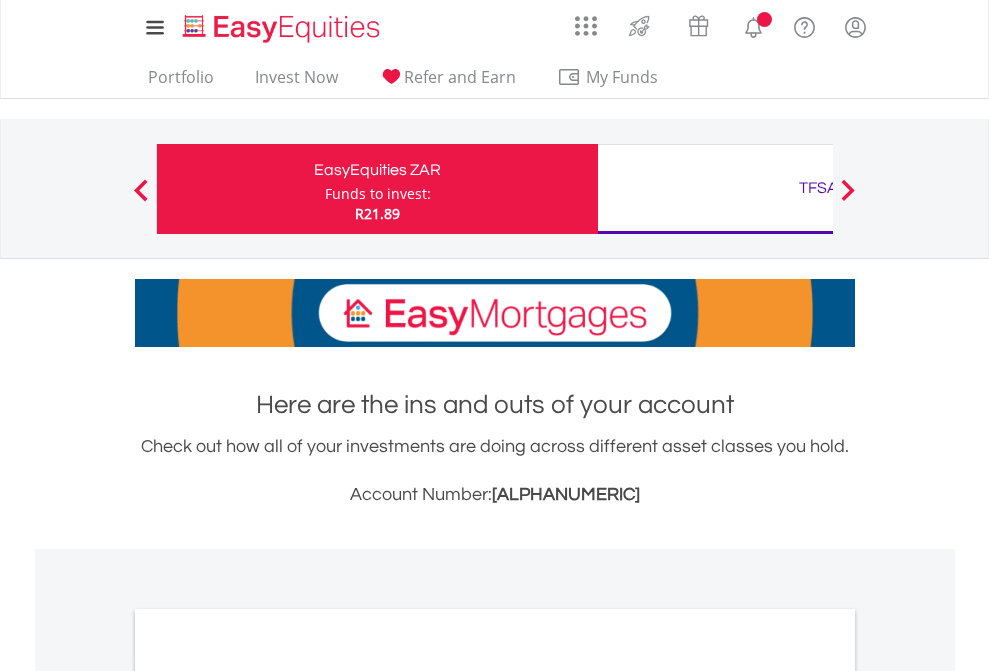 scroll, scrollTop: 0, scrollLeft: 0, axis: both 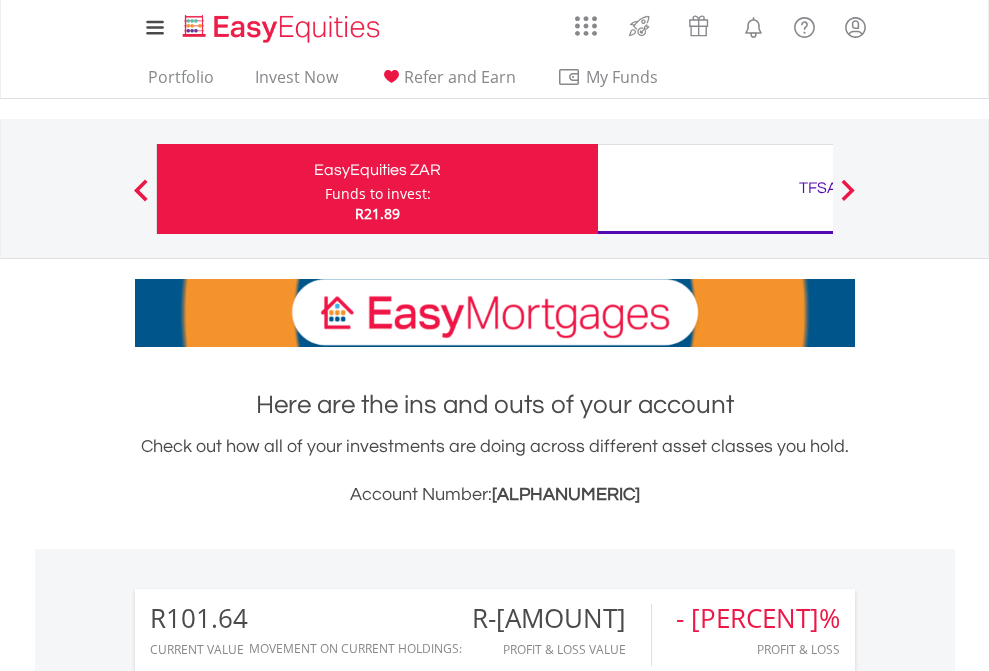 click on "Funds to invest:" at bounding box center [378, 194] 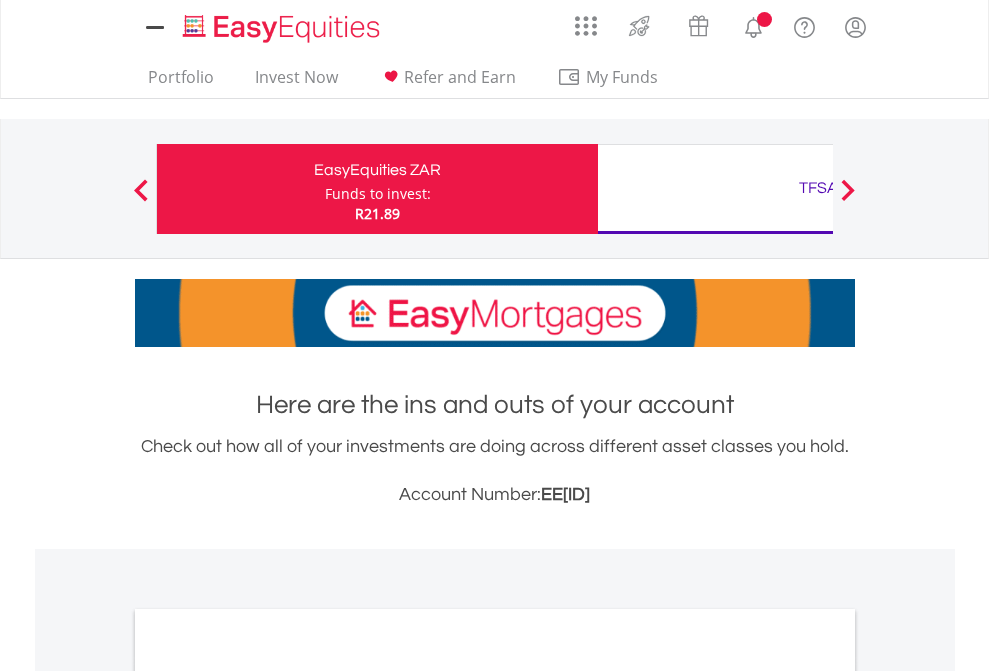 scroll, scrollTop: 0, scrollLeft: 0, axis: both 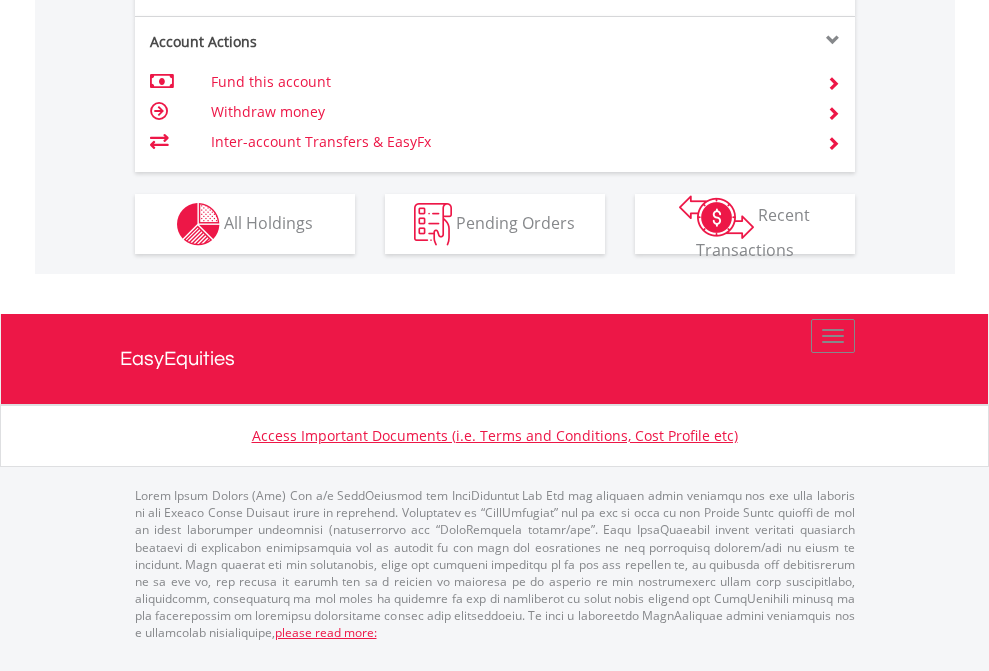 click on "Investment types" at bounding box center (706, -337) 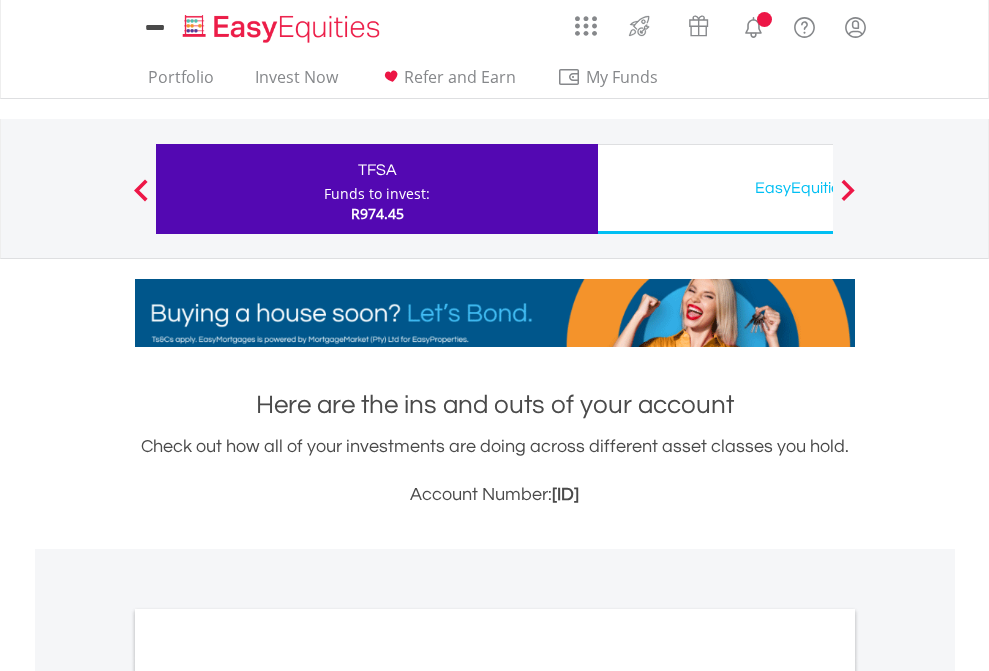 scroll, scrollTop: 0, scrollLeft: 0, axis: both 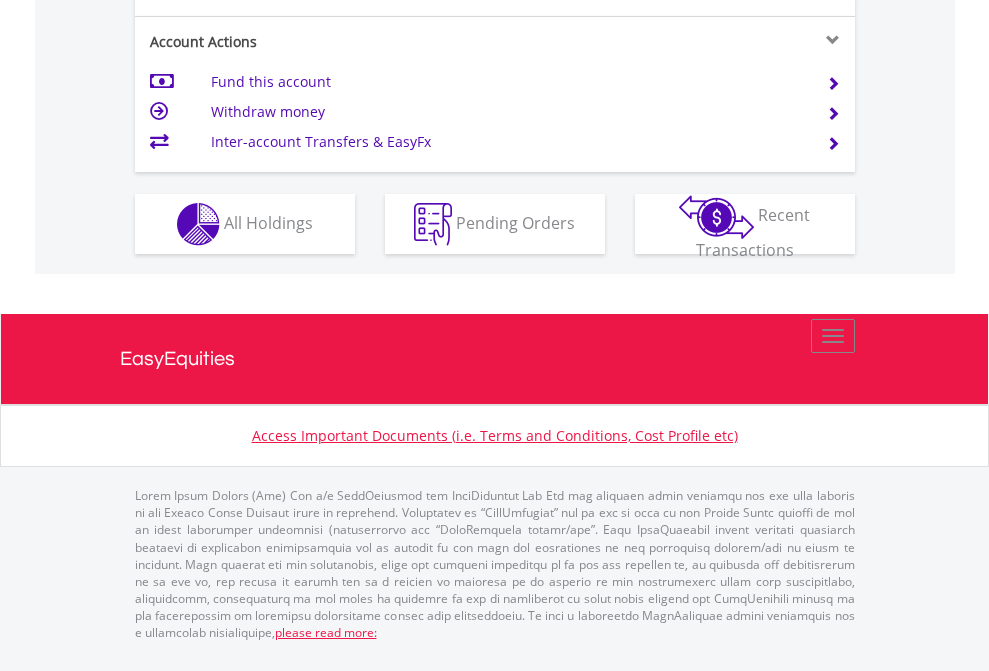 click on "Investment types" at bounding box center [706, -337] 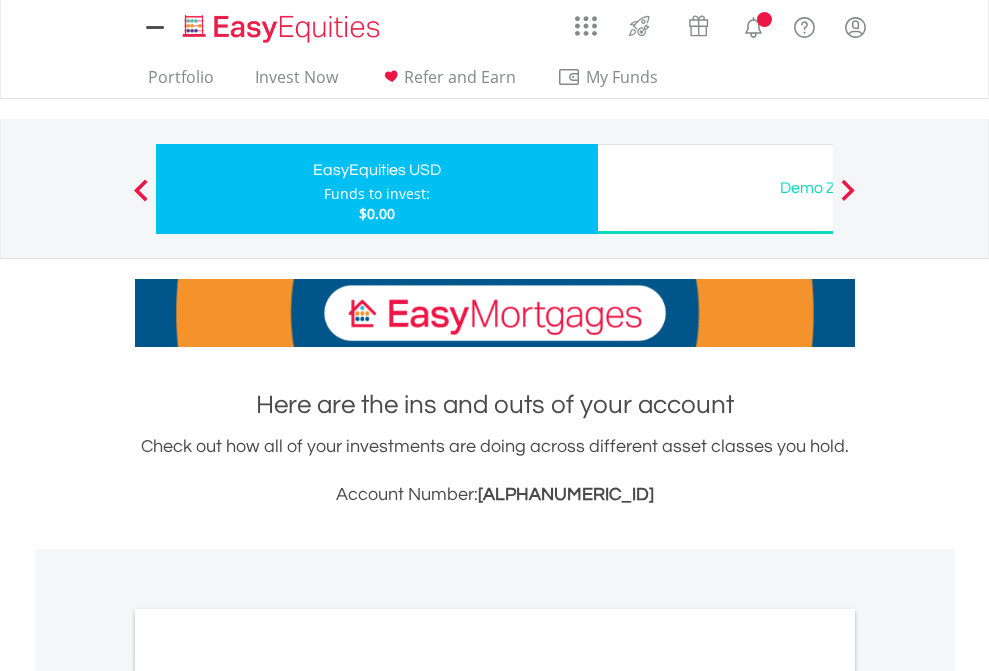 scroll, scrollTop: 0, scrollLeft: 0, axis: both 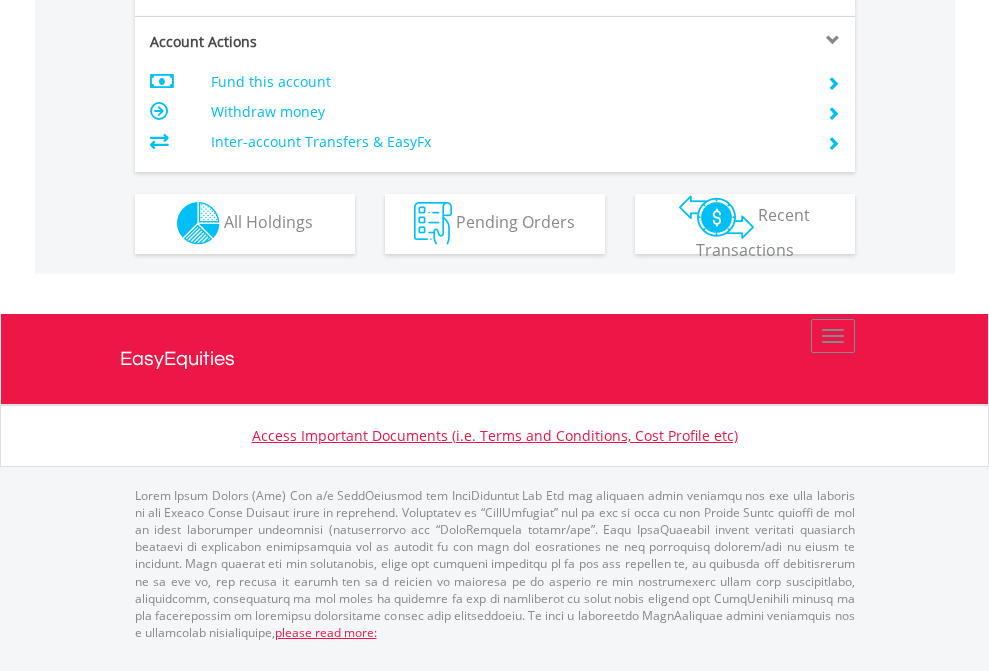 click on "Investment types" at bounding box center [706, -353] 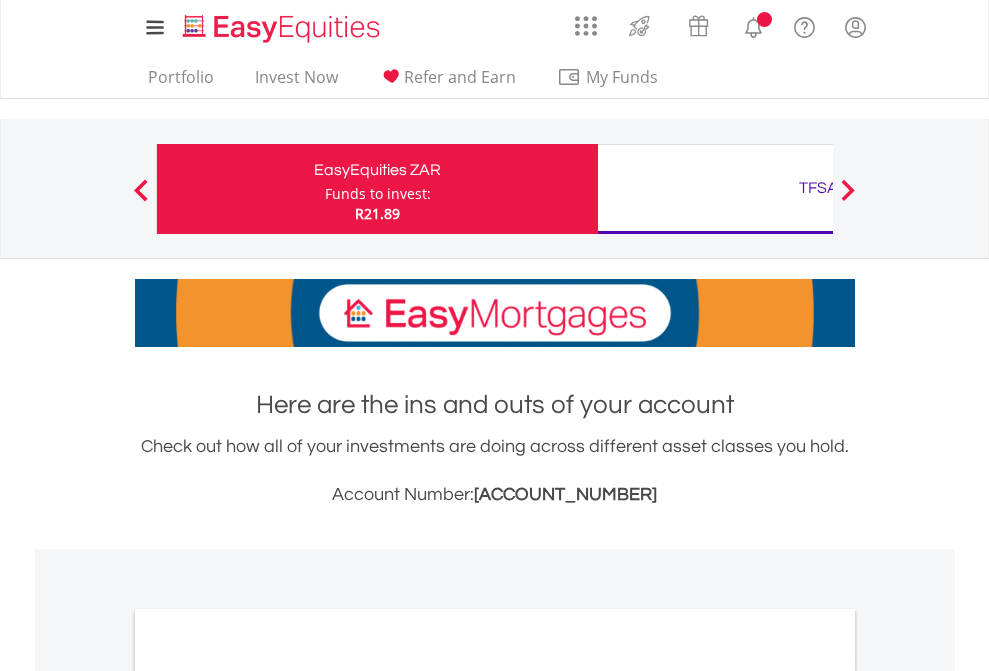 scroll, scrollTop: 0, scrollLeft: 0, axis: both 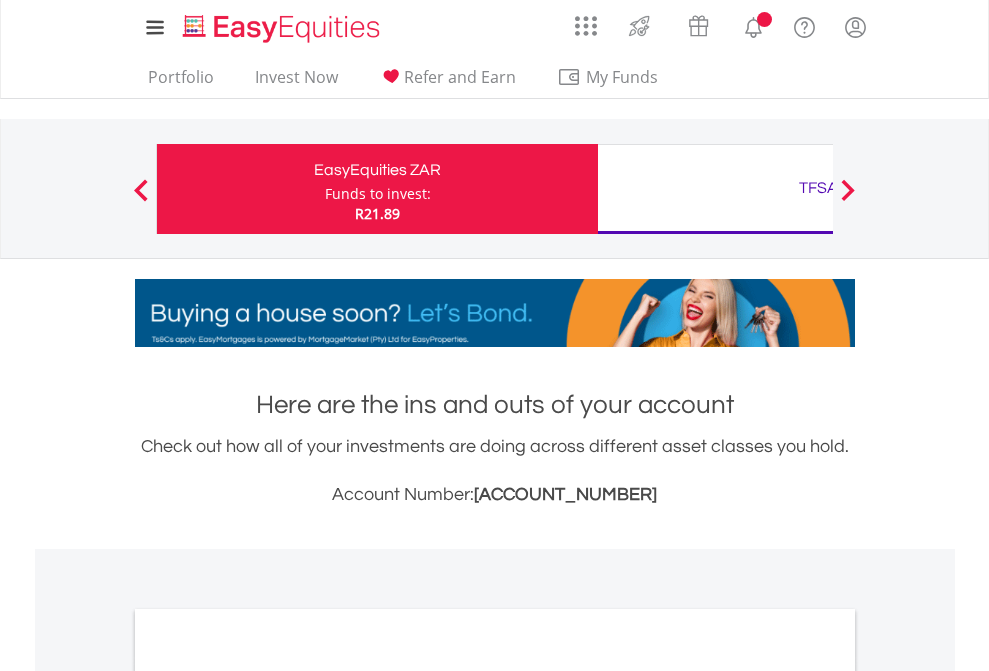 click on "All Holdings" at bounding box center [268, 1096] 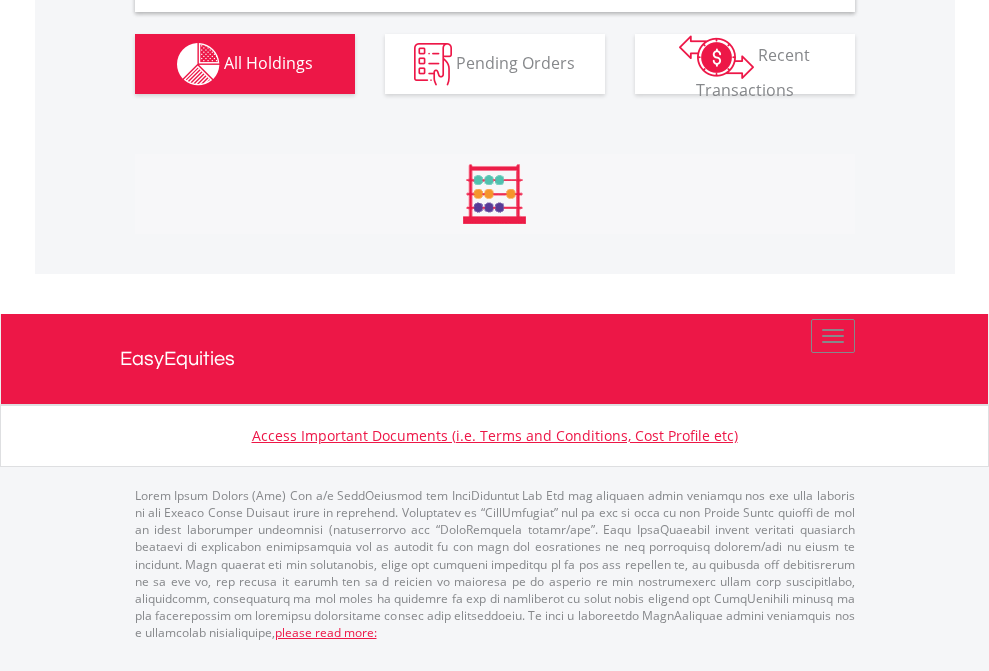 scroll, scrollTop: 1933, scrollLeft: 0, axis: vertical 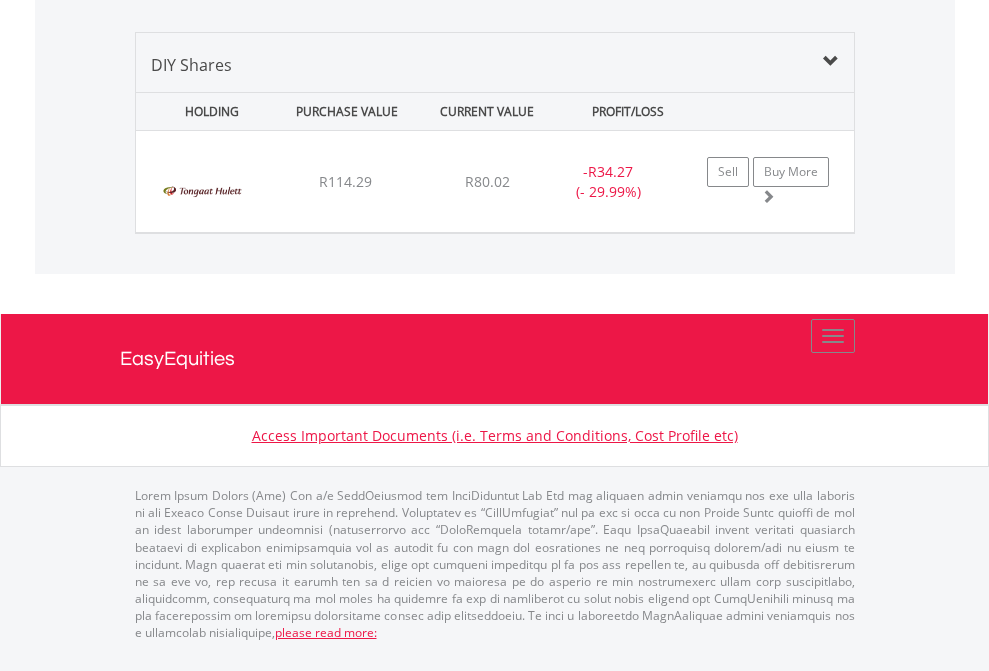 click on "TFSA" at bounding box center [818, -968] 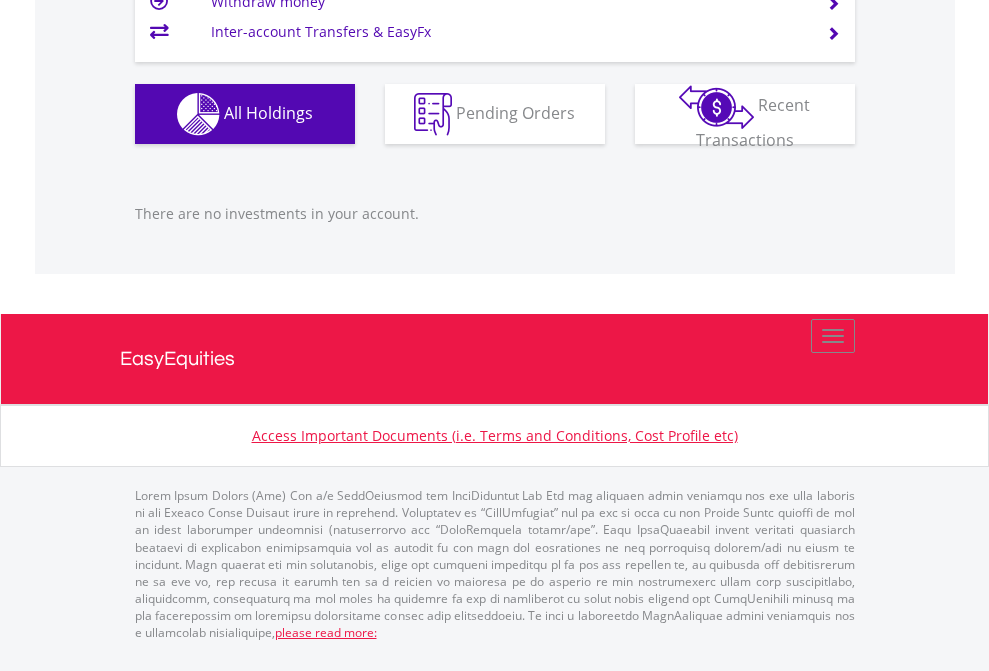 scroll, scrollTop: 2027, scrollLeft: 0, axis: vertical 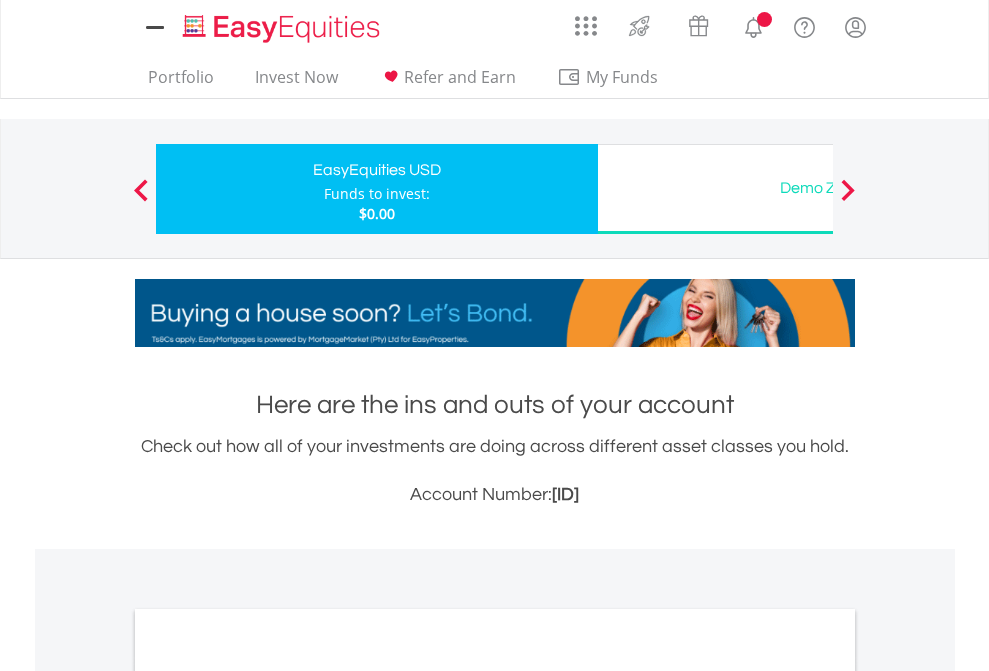 click on "All Holdings" at bounding box center (268, 1096) 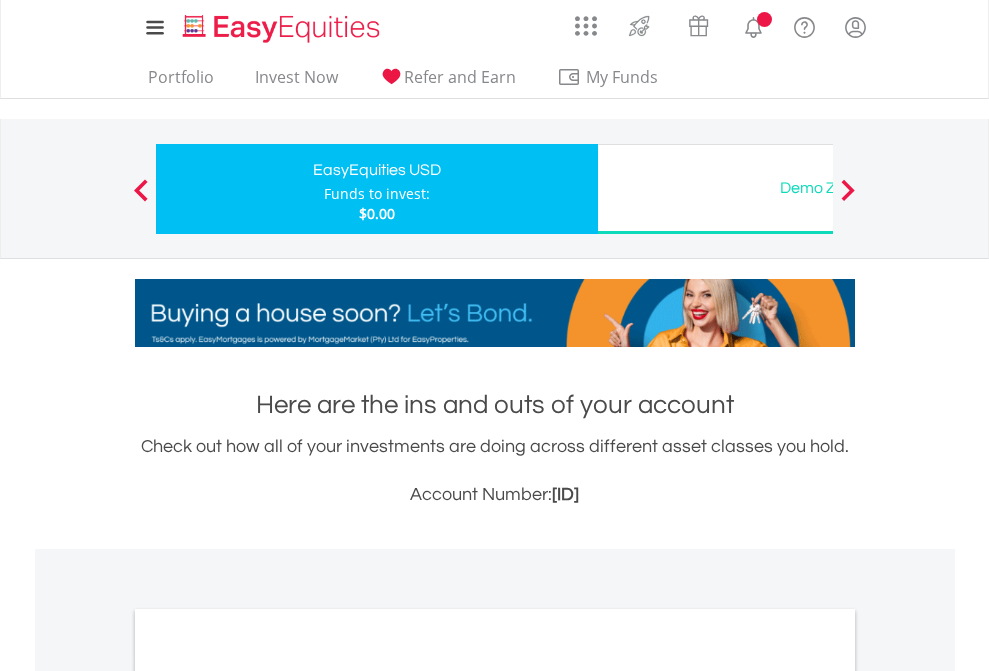 scroll, scrollTop: 1202, scrollLeft: 0, axis: vertical 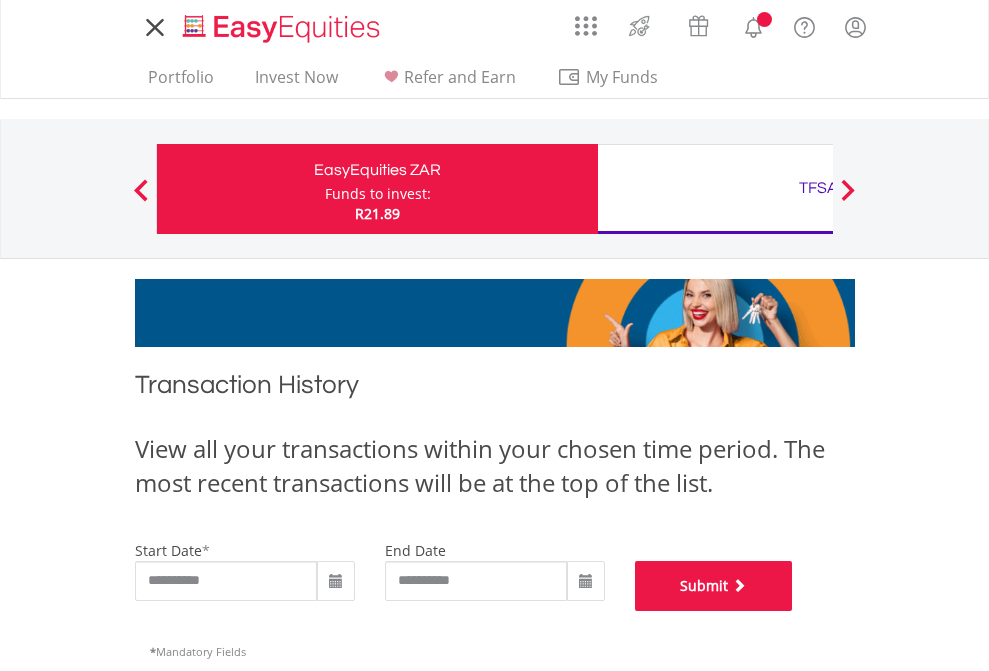 click on "Submit" at bounding box center (714, 586) 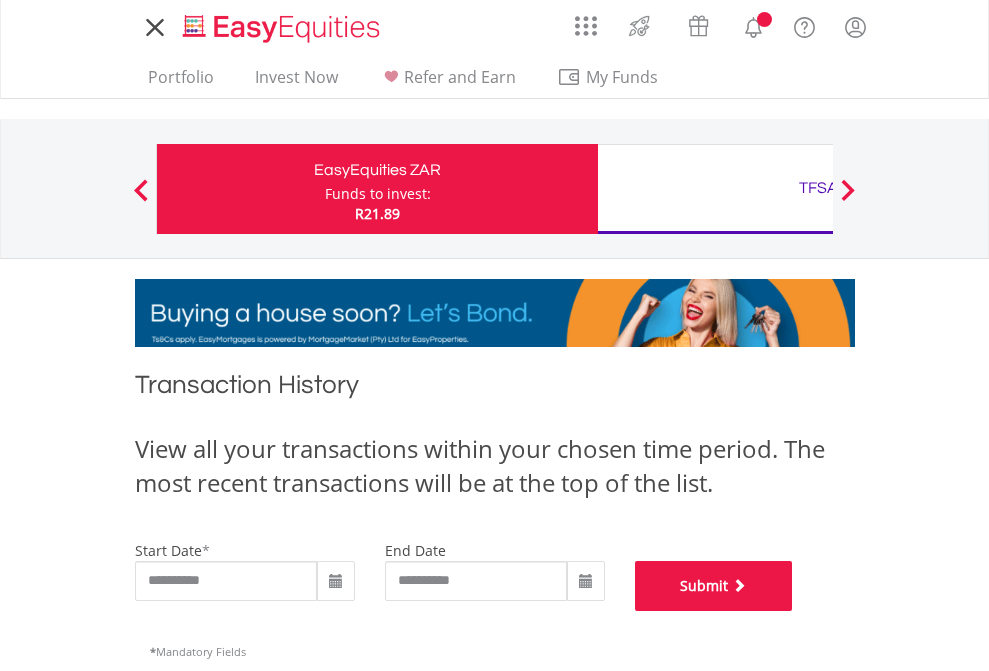 scroll, scrollTop: 811, scrollLeft: 0, axis: vertical 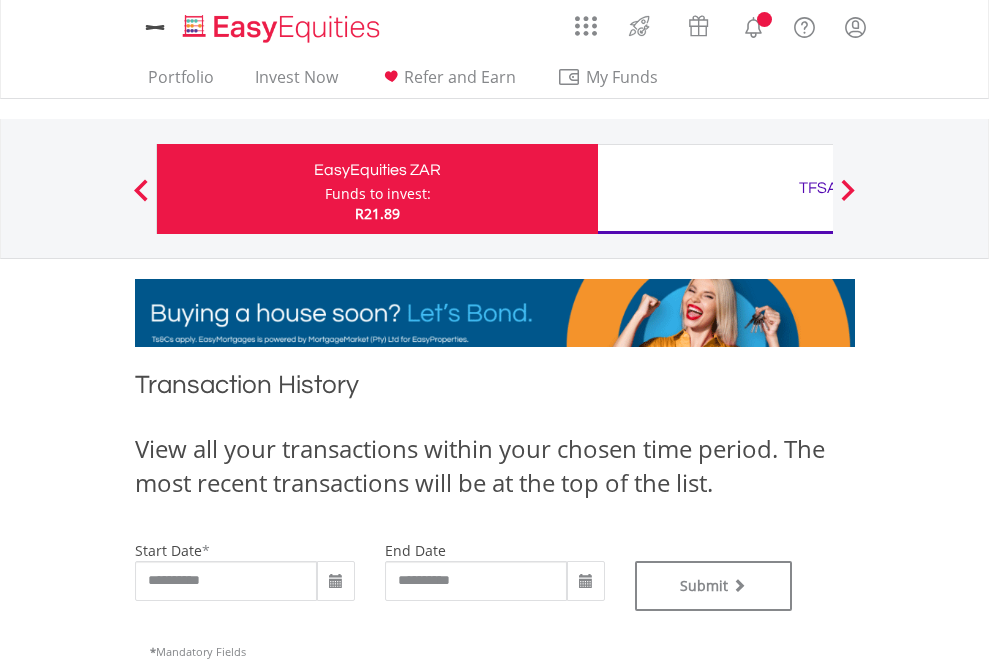 click on "TFSA" at bounding box center (818, 188) 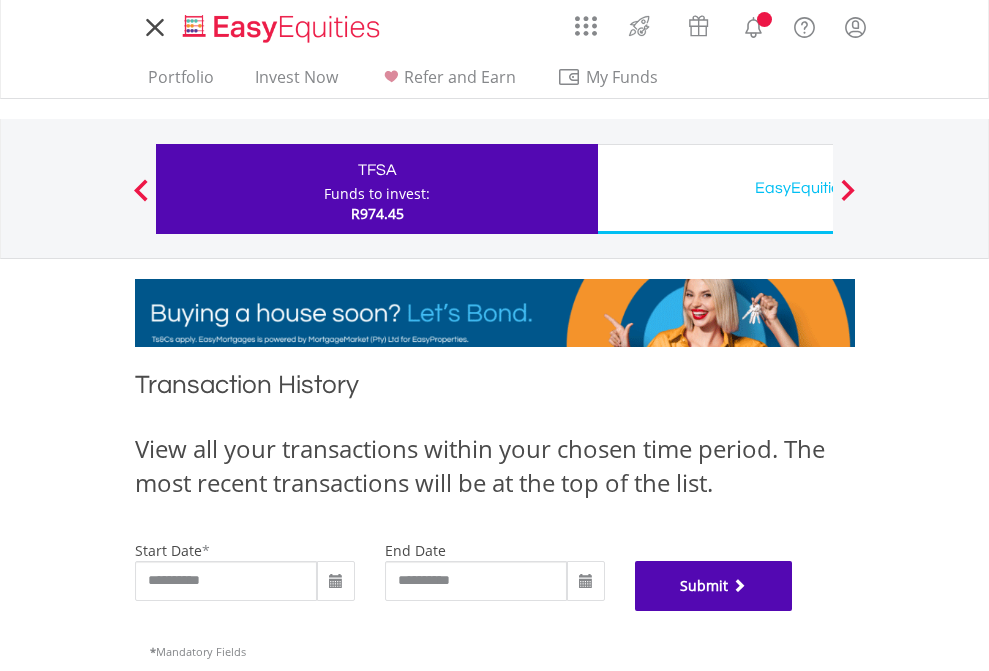click on "Submit" at bounding box center [714, 586] 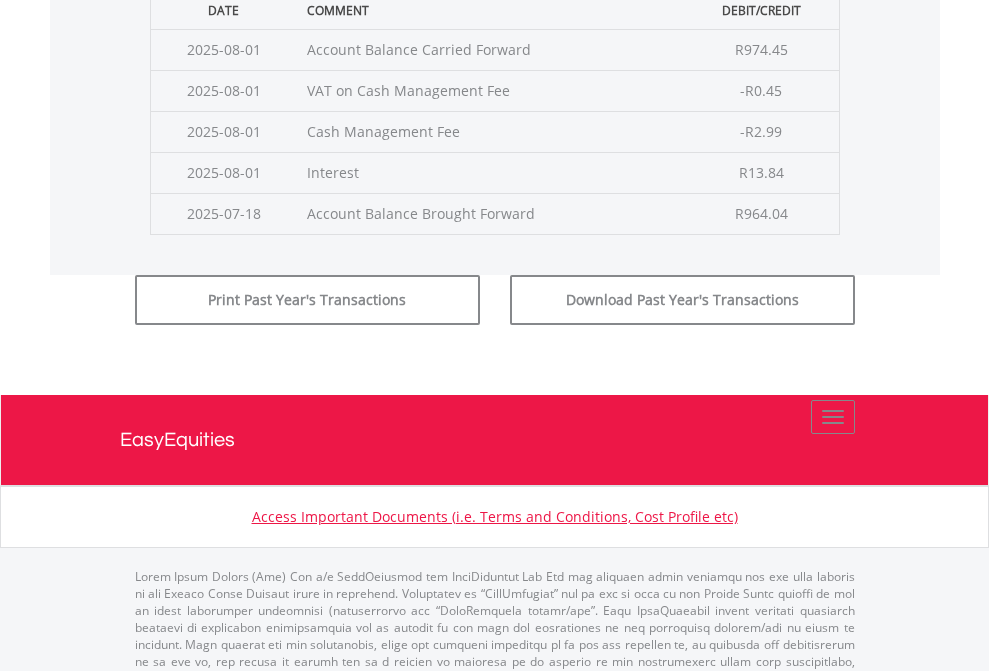 scroll, scrollTop: 811, scrollLeft: 0, axis: vertical 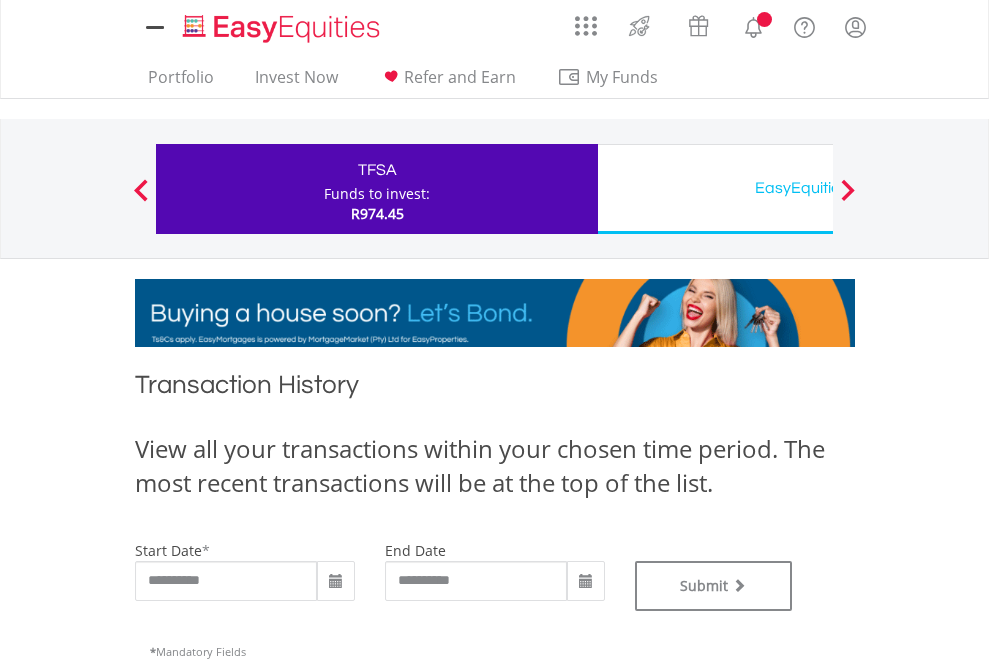 click on "EasyEquities USD" at bounding box center (818, 188) 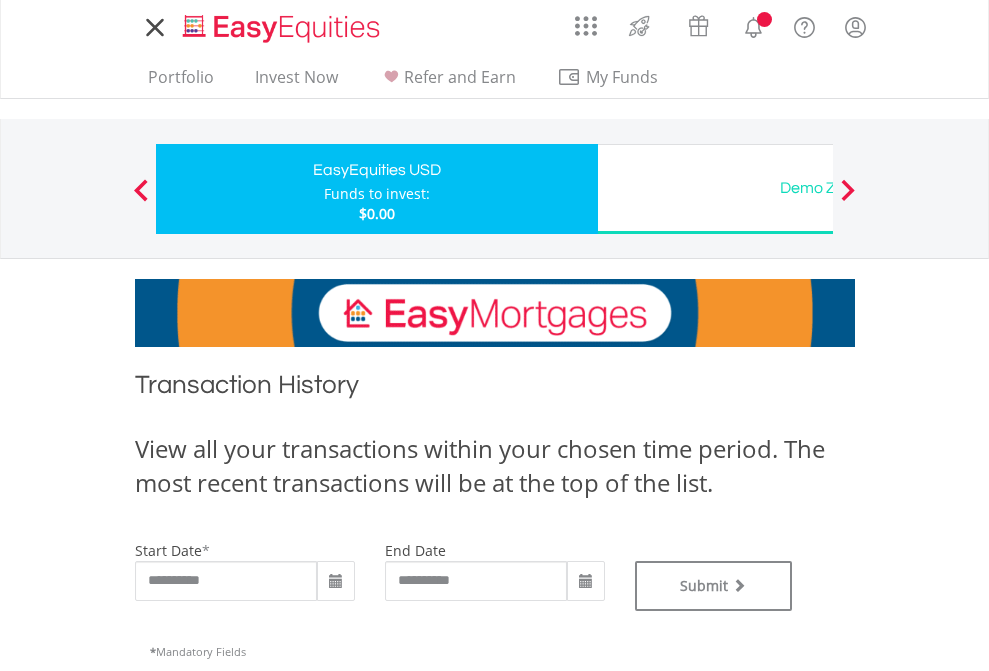scroll, scrollTop: 0, scrollLeft: 0, axis: both 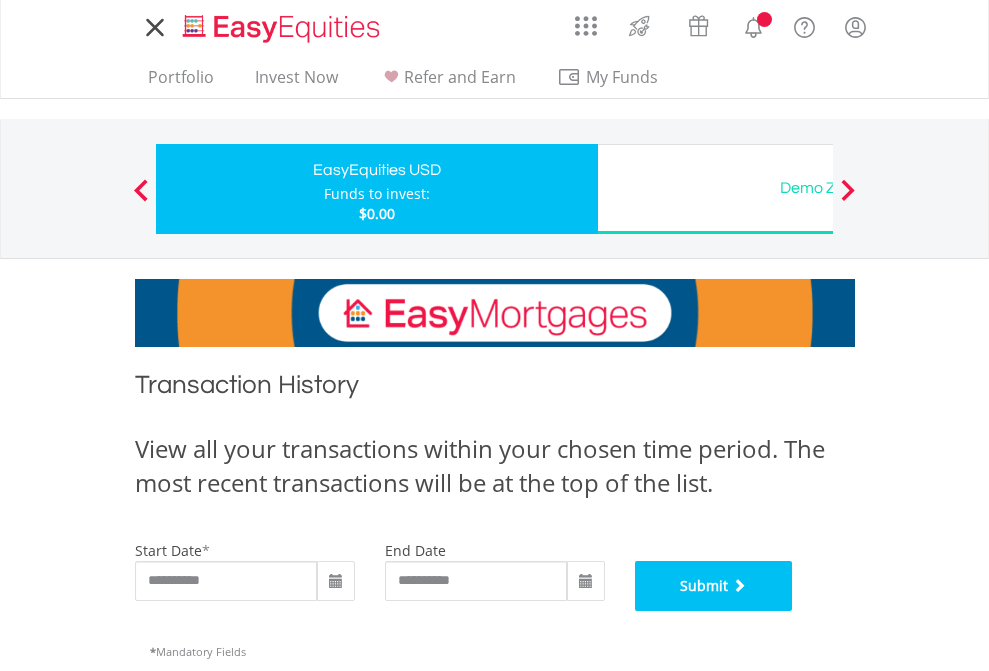click on "Submit" at bounding box center (714, 586) 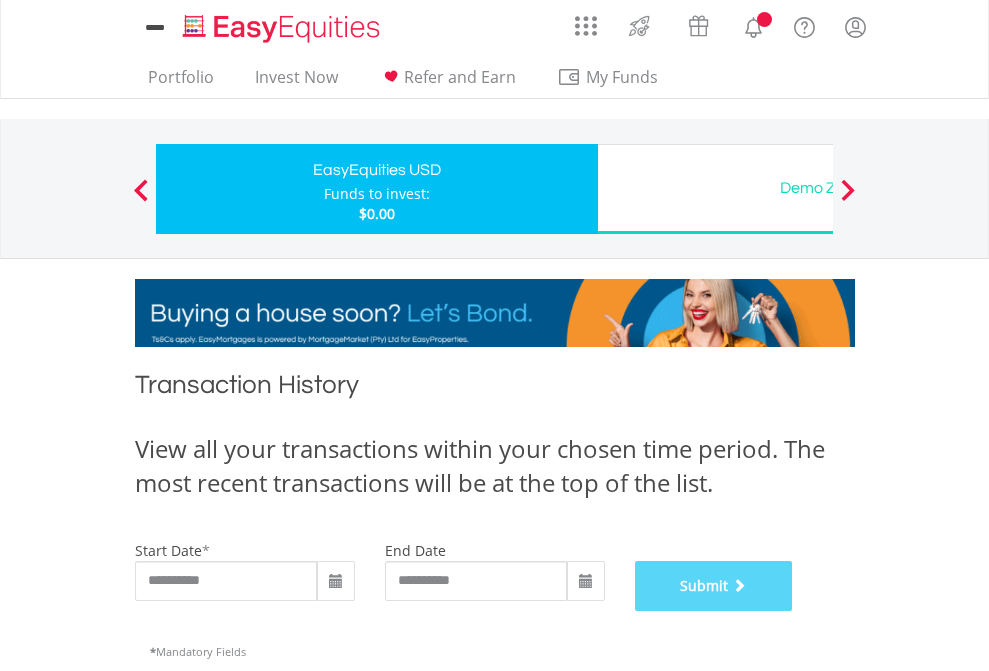 scroll, scrollTop: 811, scrollLeft: 0, axis: vertical 